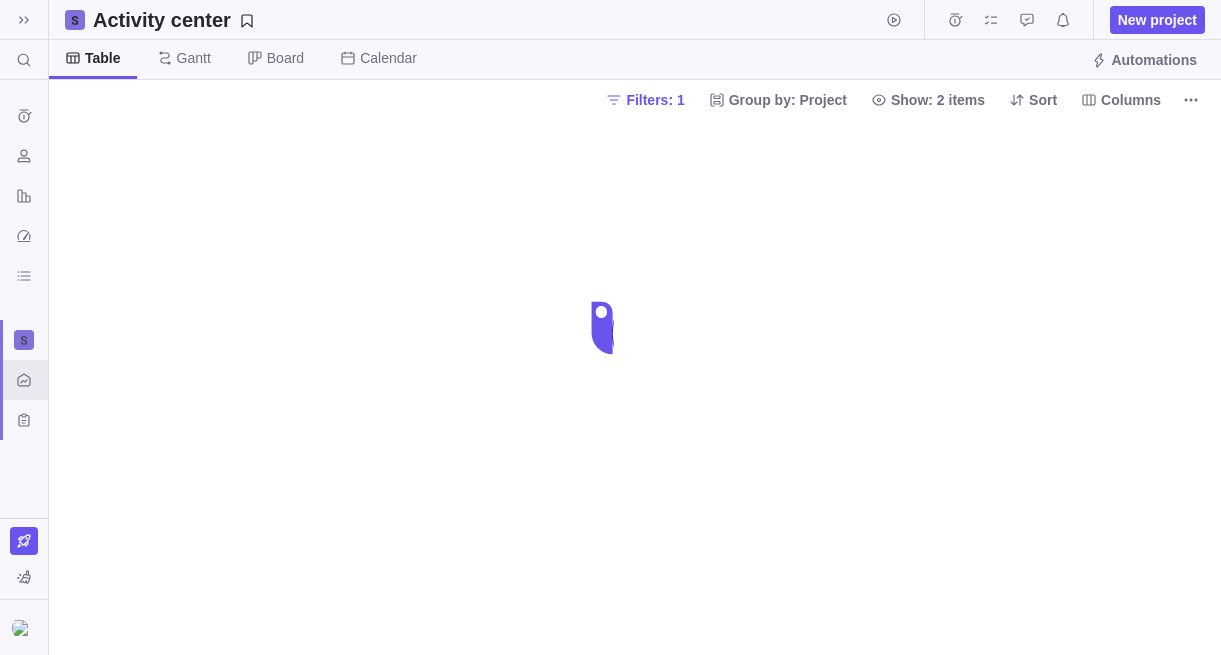 scroll, scrollTop: 0, scrollLeft: 0, axis: both 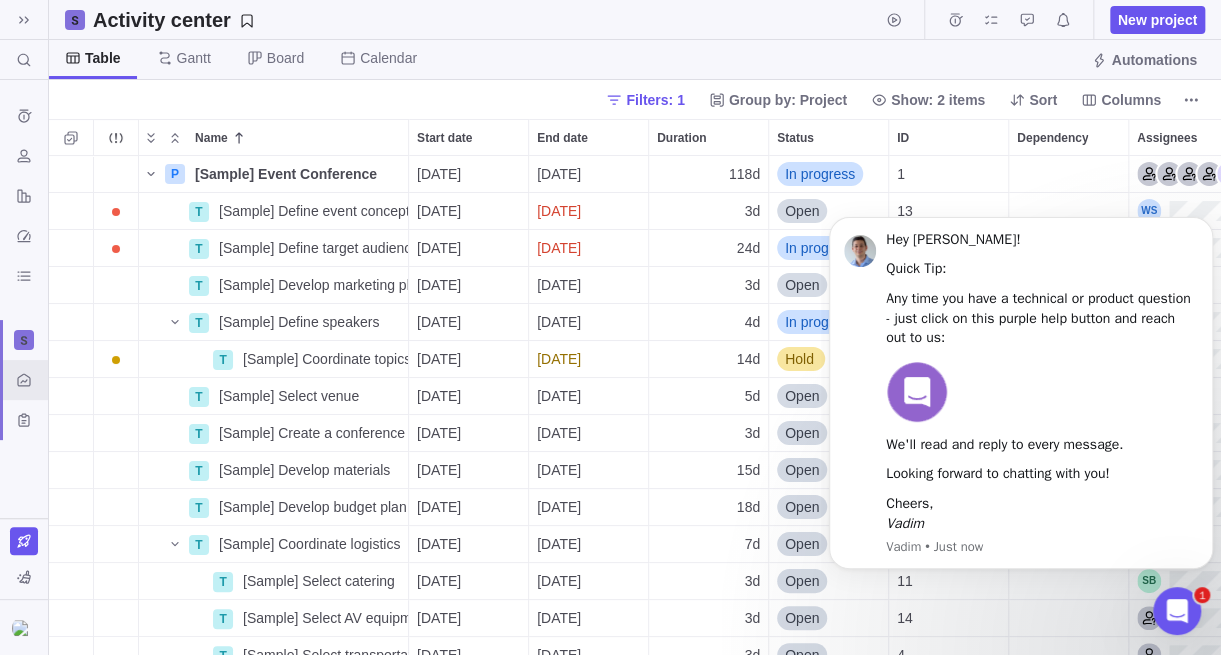 click 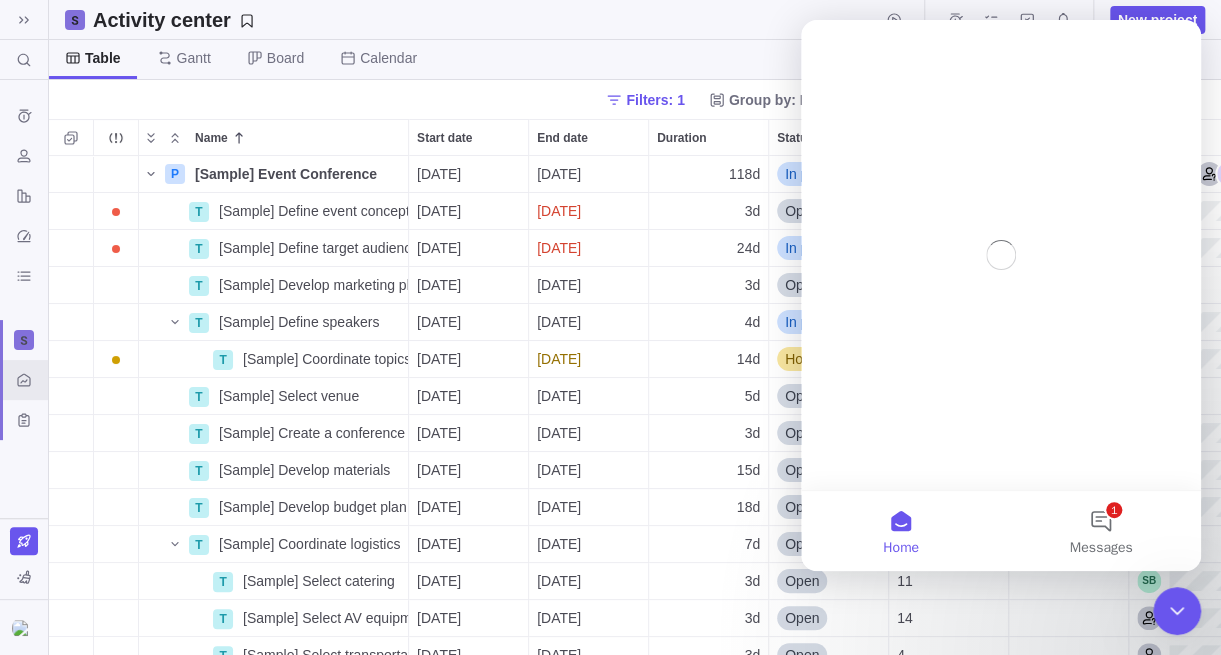 scroll, scrollTop: 0, scrollLeft: 0, axis: both 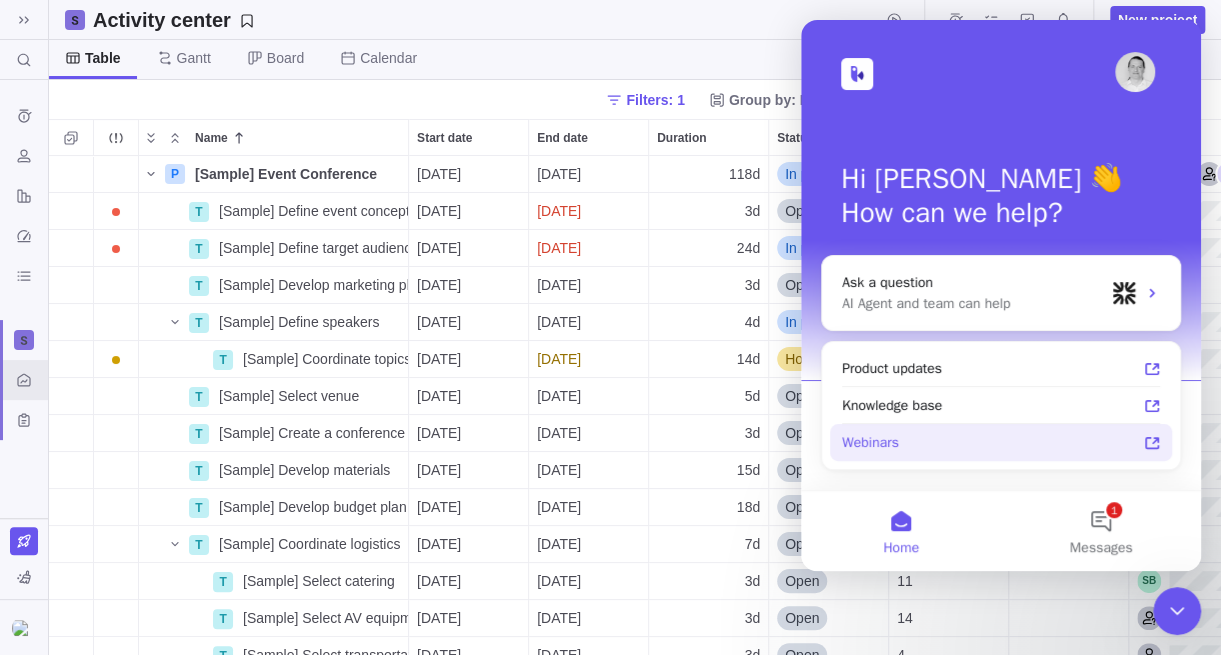 click on "Webinars" at bounding box center (989, 442) 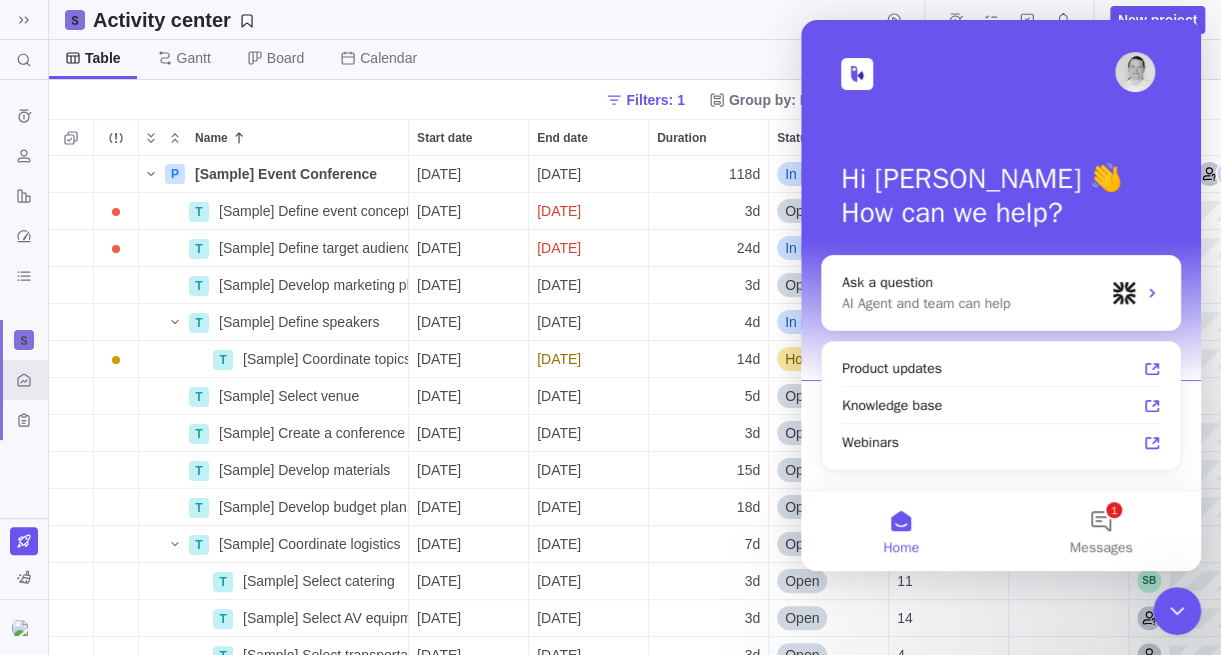 drag, startPoint x: 1138, startPoint y: 73, endPoint x: 1141, endPoint y: 97, distance: 24.186773 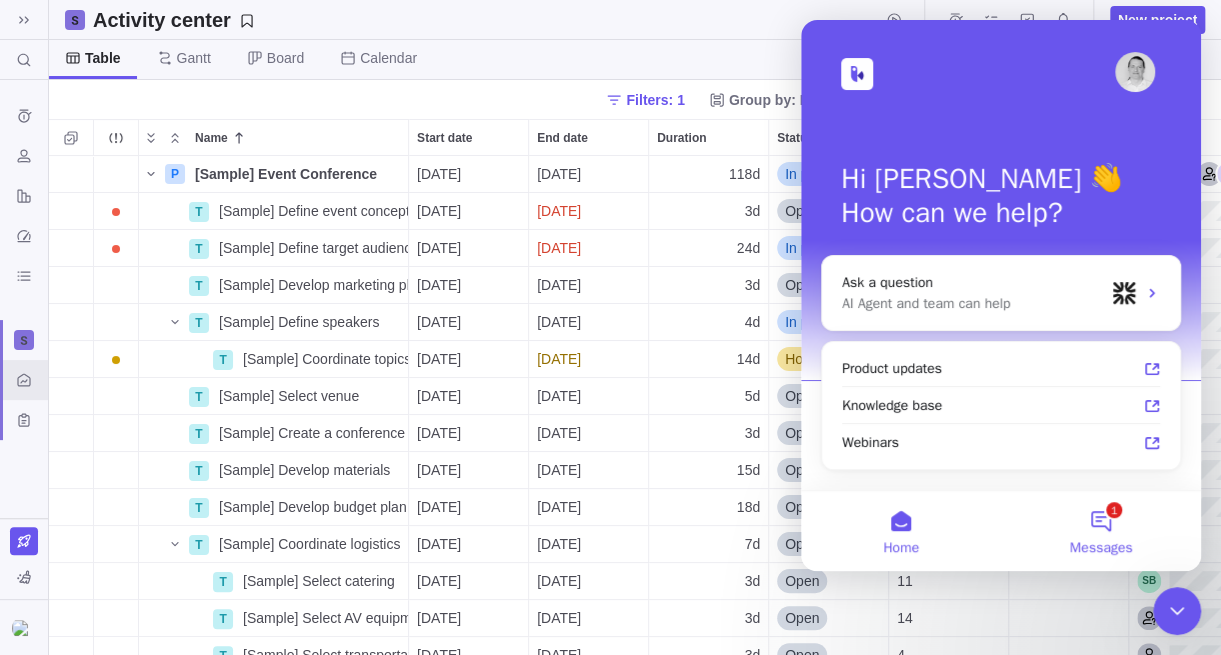 click on "1 Messages" at bounding box center [1101, 531] 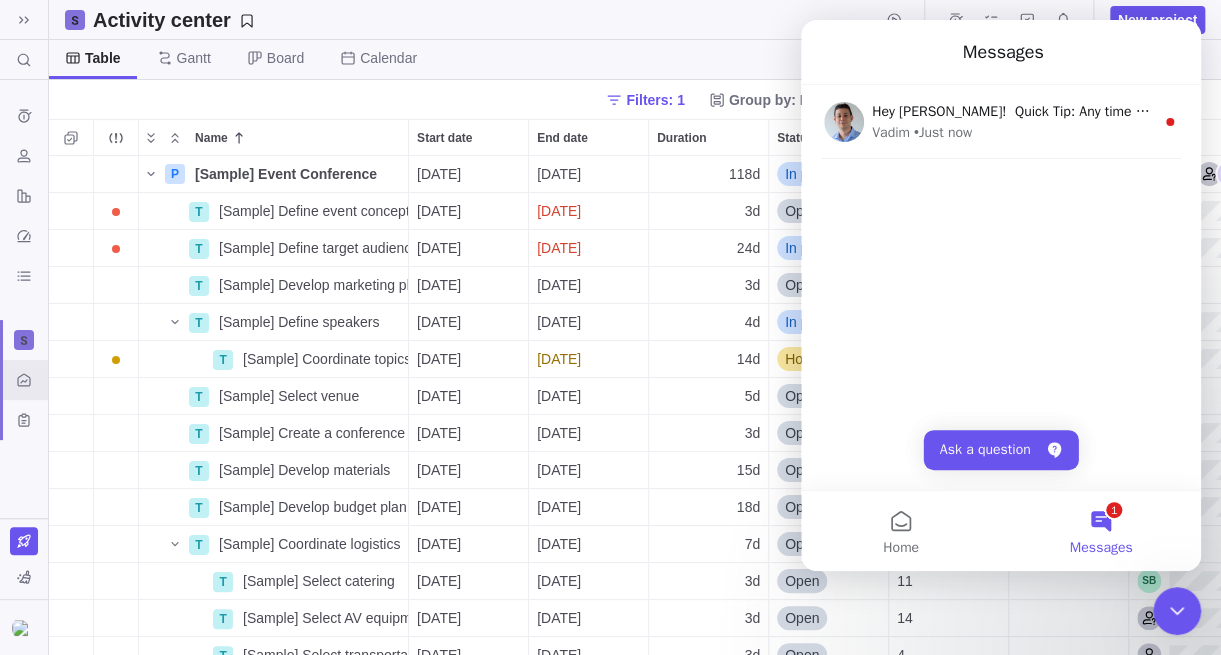 click at bounding box center (1177, 611) 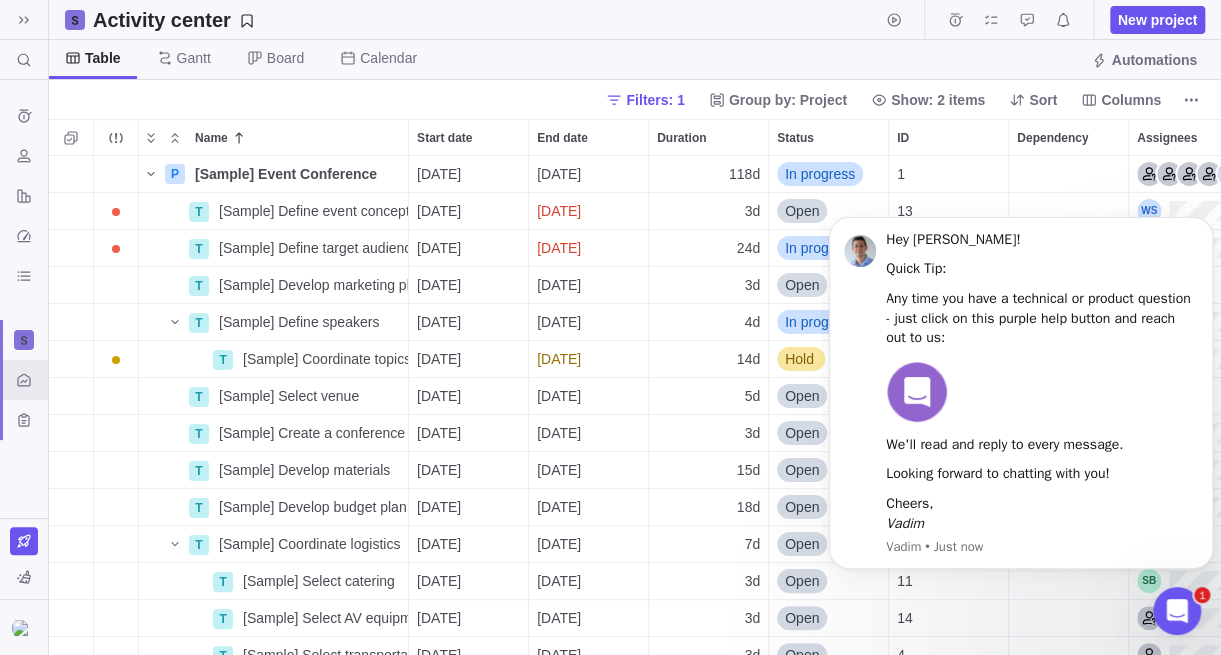 scroll, scrollTop: 0, scrollLeft: 0, axis: both 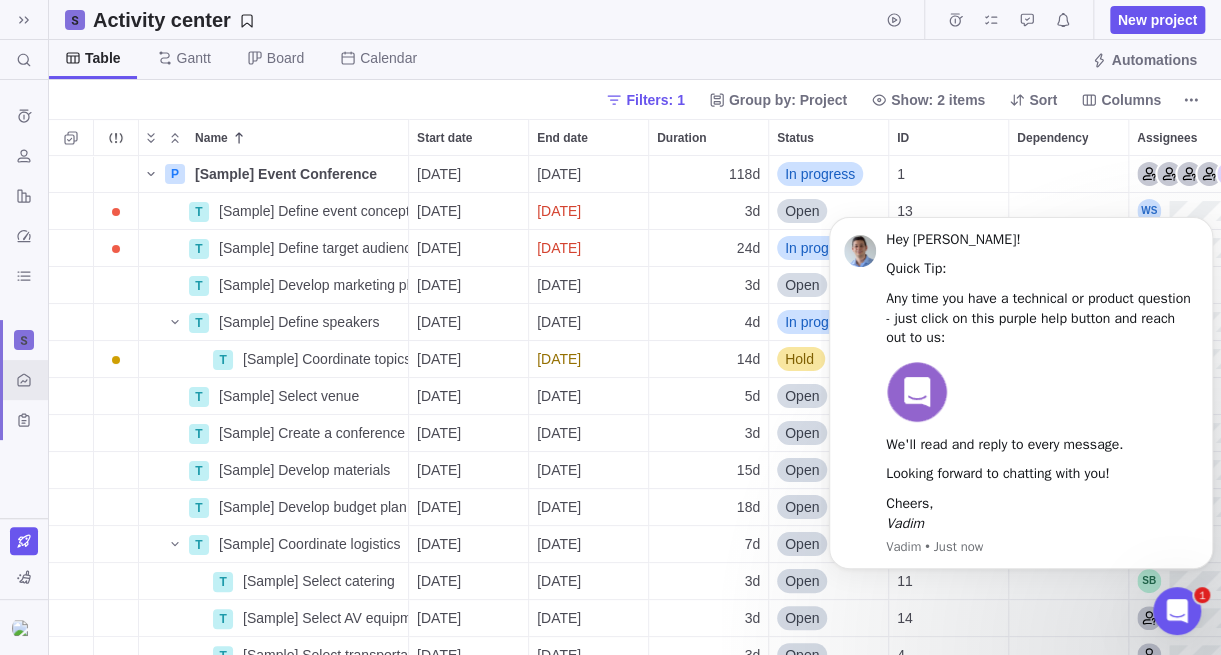 click 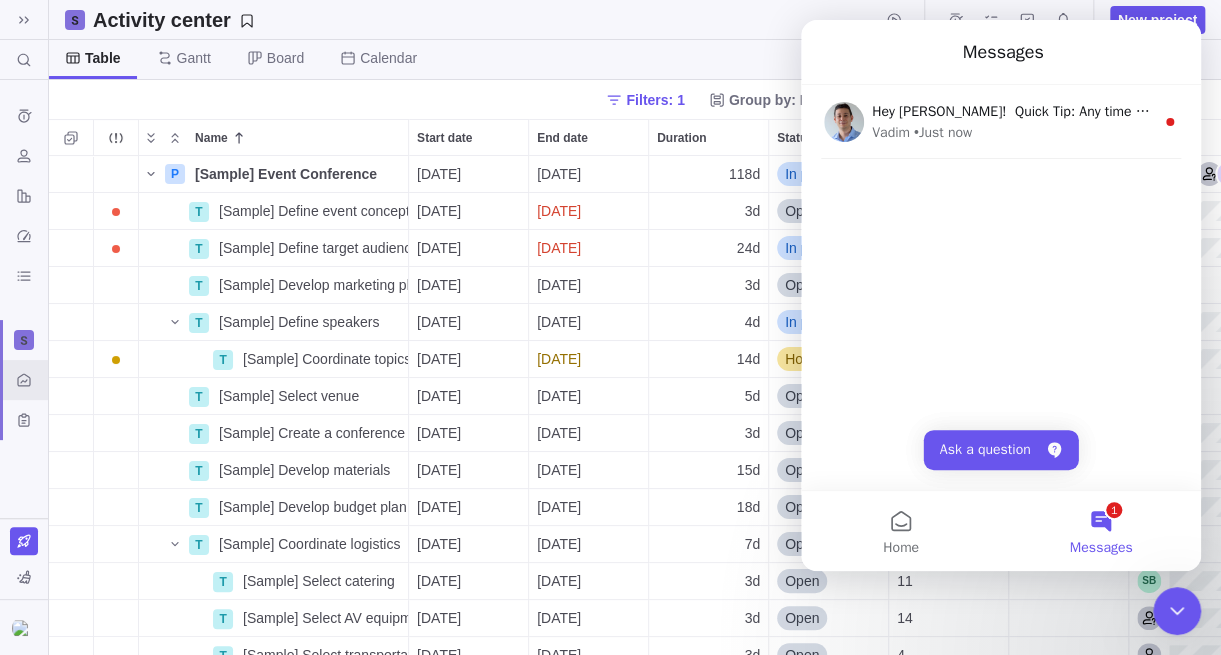 click 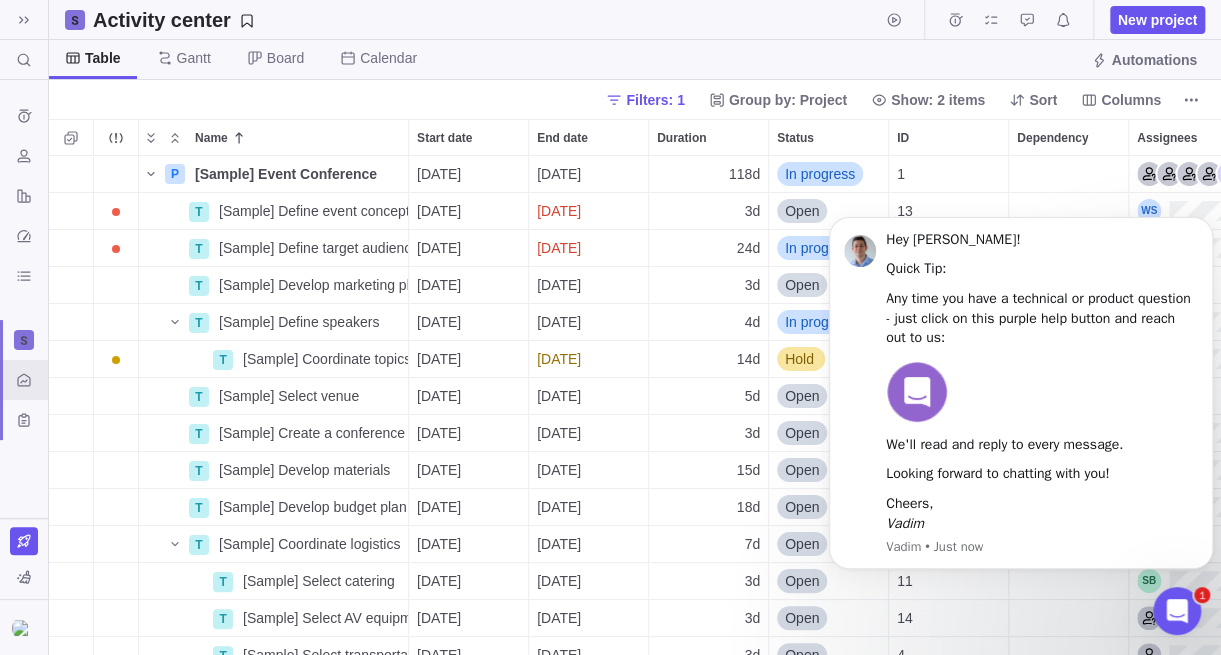 scroll, scrollTop: 0, scrollLeft: 0, axis: both 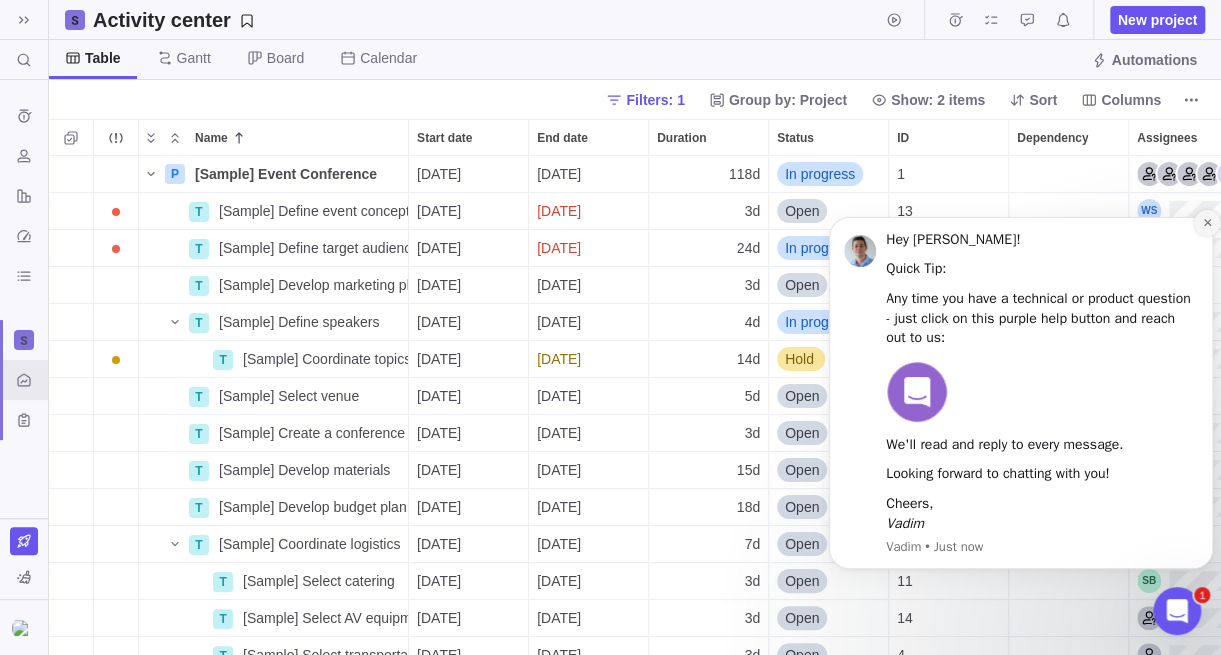 click 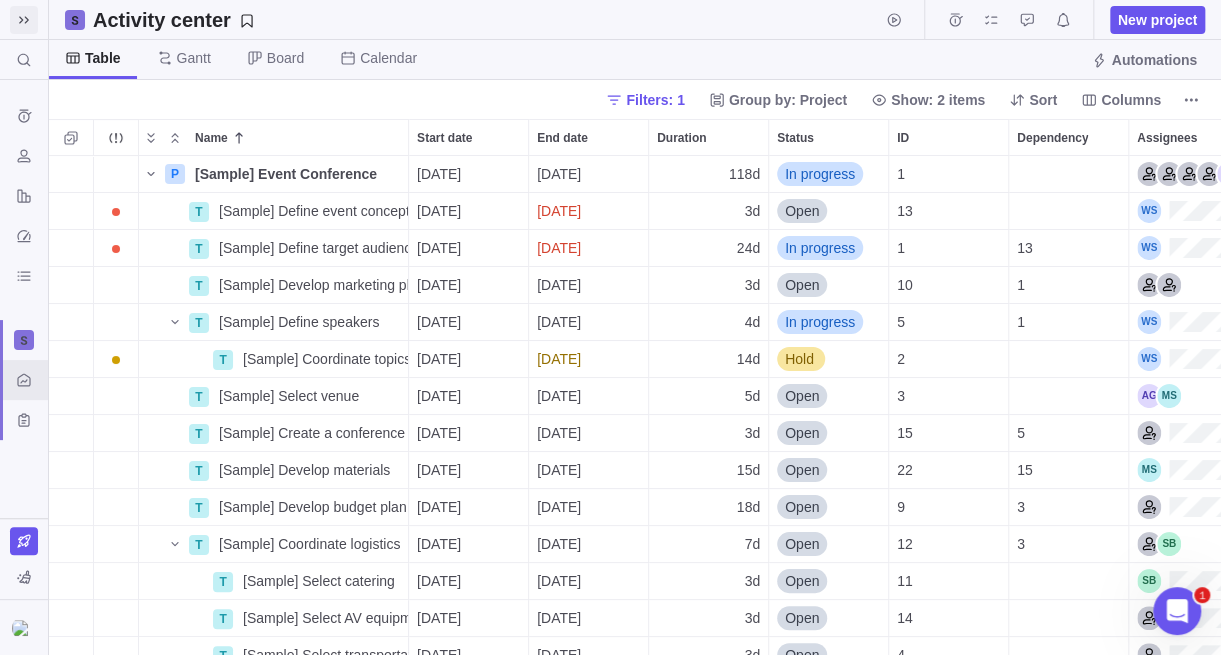 click 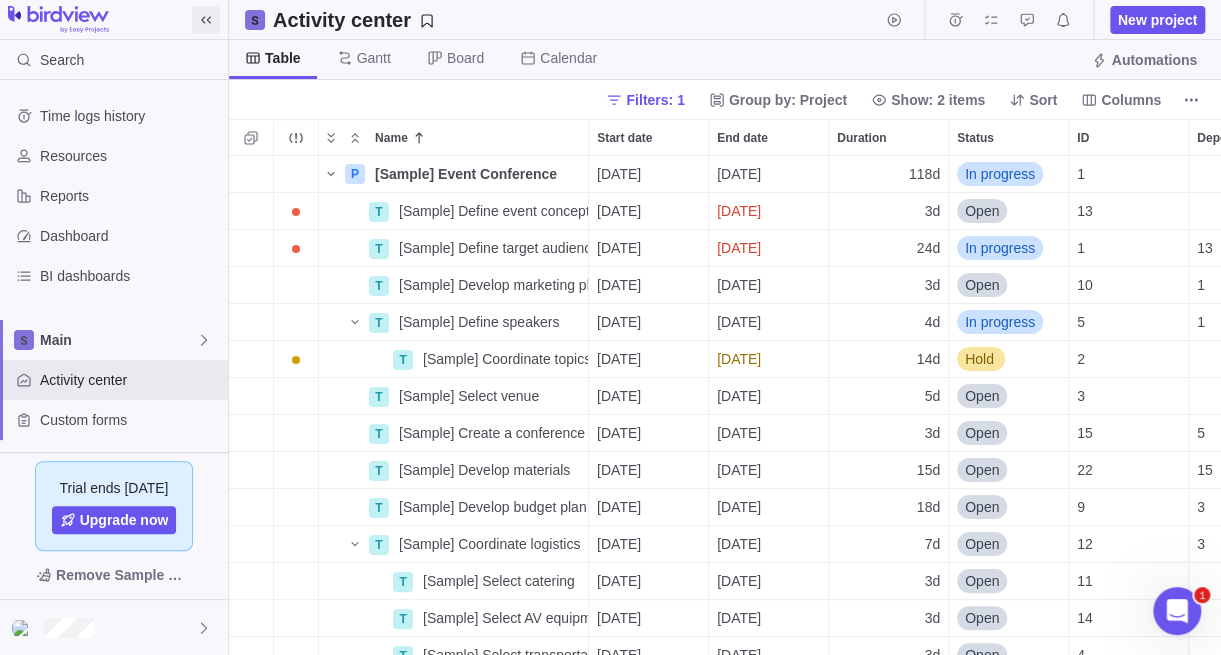 scroll, scrollTop: 484, scrollLeft: 976, axis: both 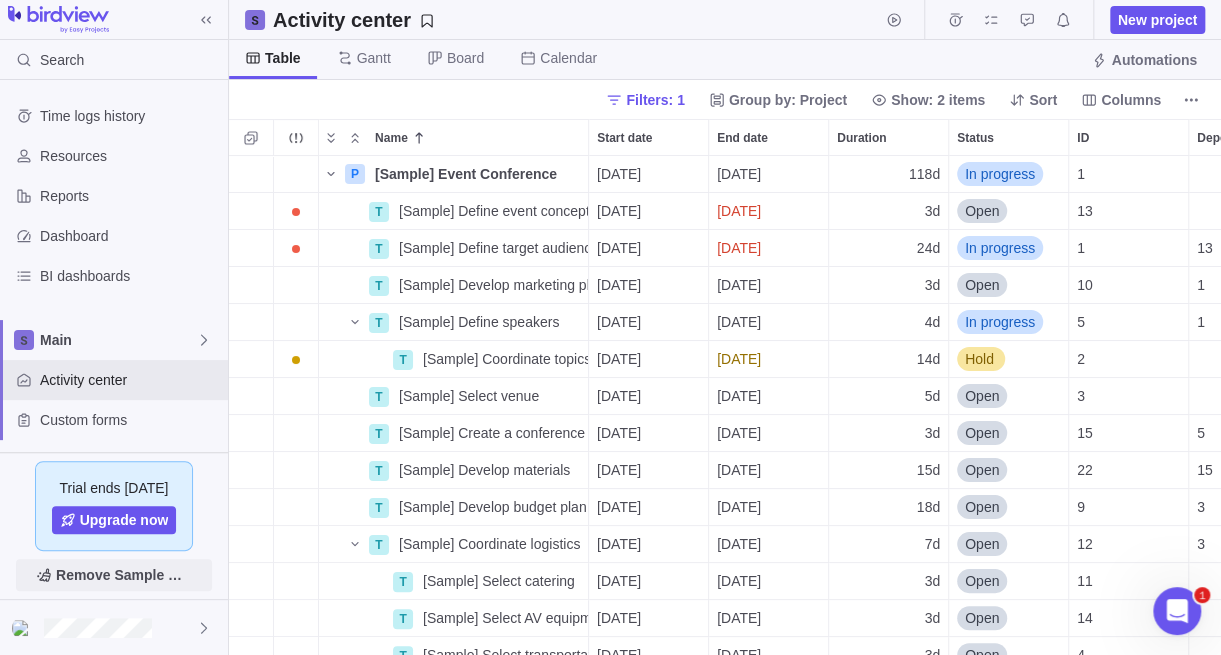 click on "Remove Sample Data" at bounding box center [124, 575] 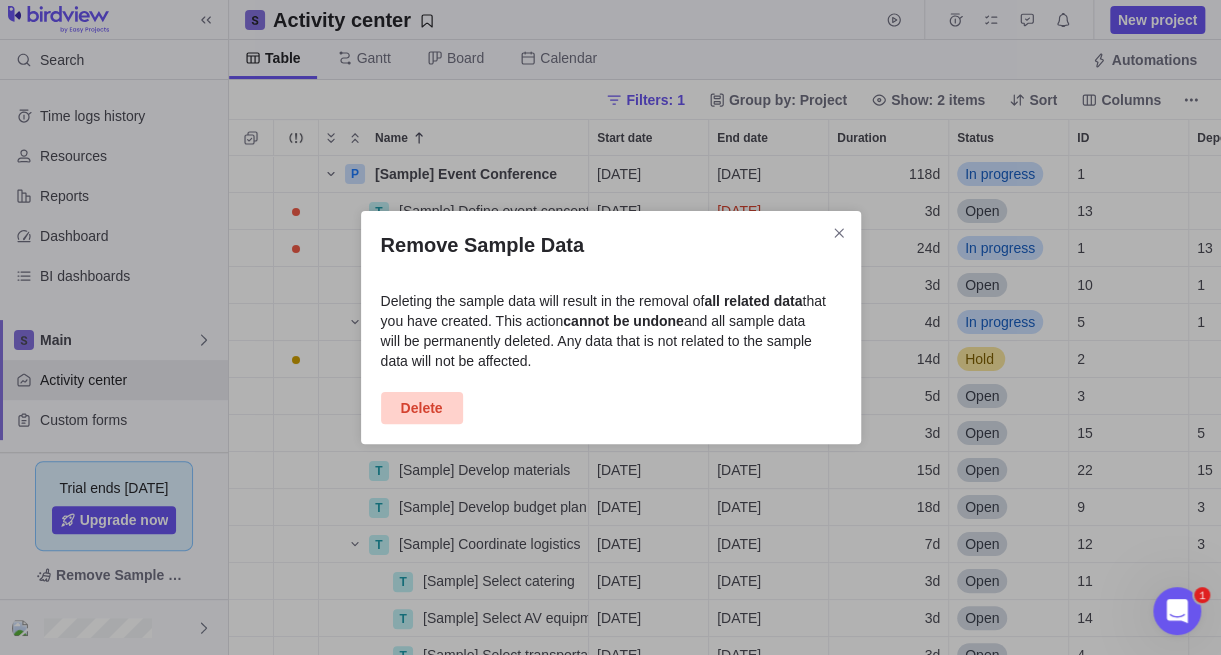 click on "Delete" at bounding box center [422, 408] 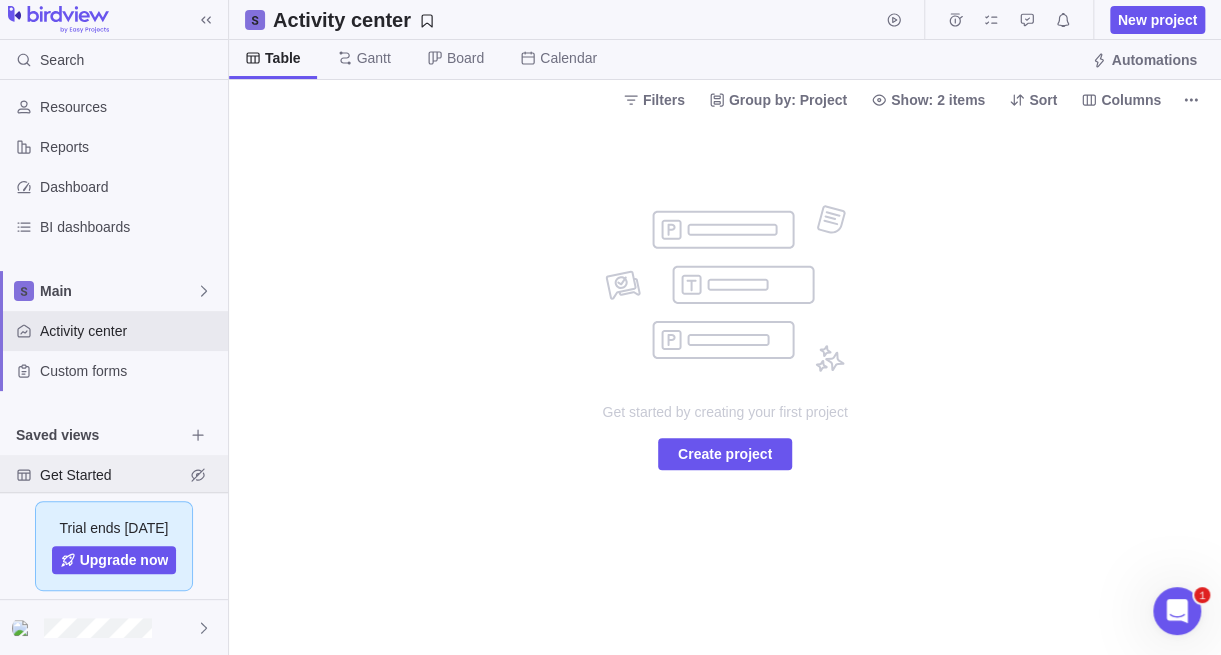 scroll, scrollTop: 0, scrollLeft: 0, axis: both 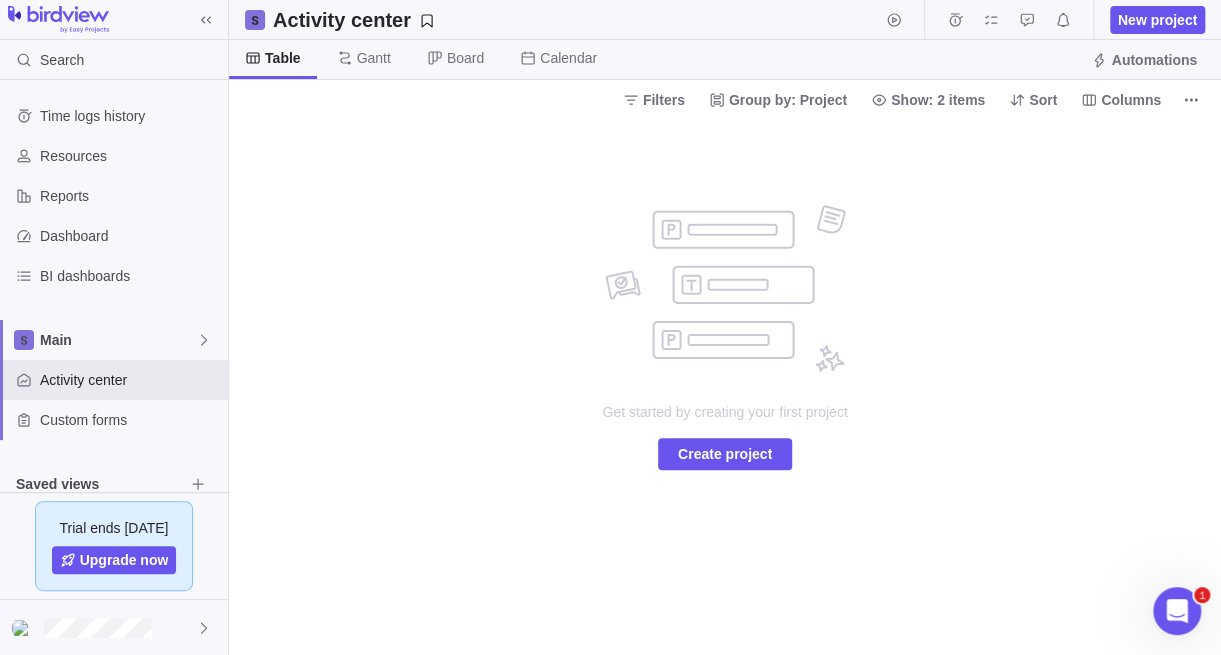 click at bounding box center (58, 20) 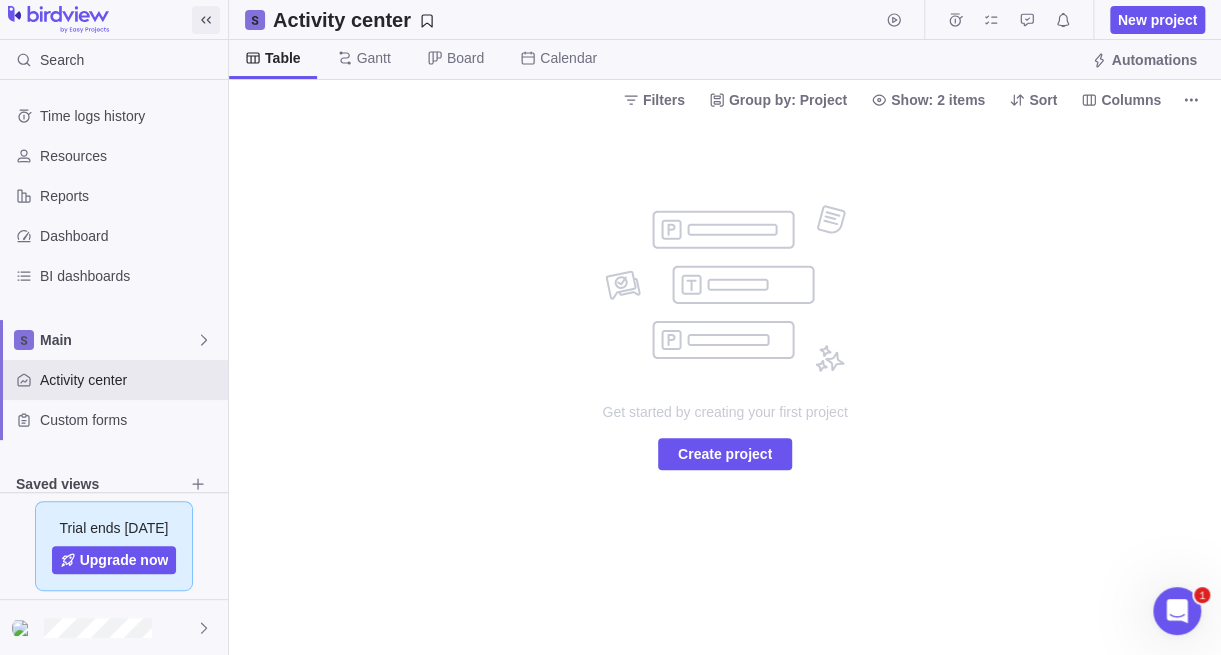 click 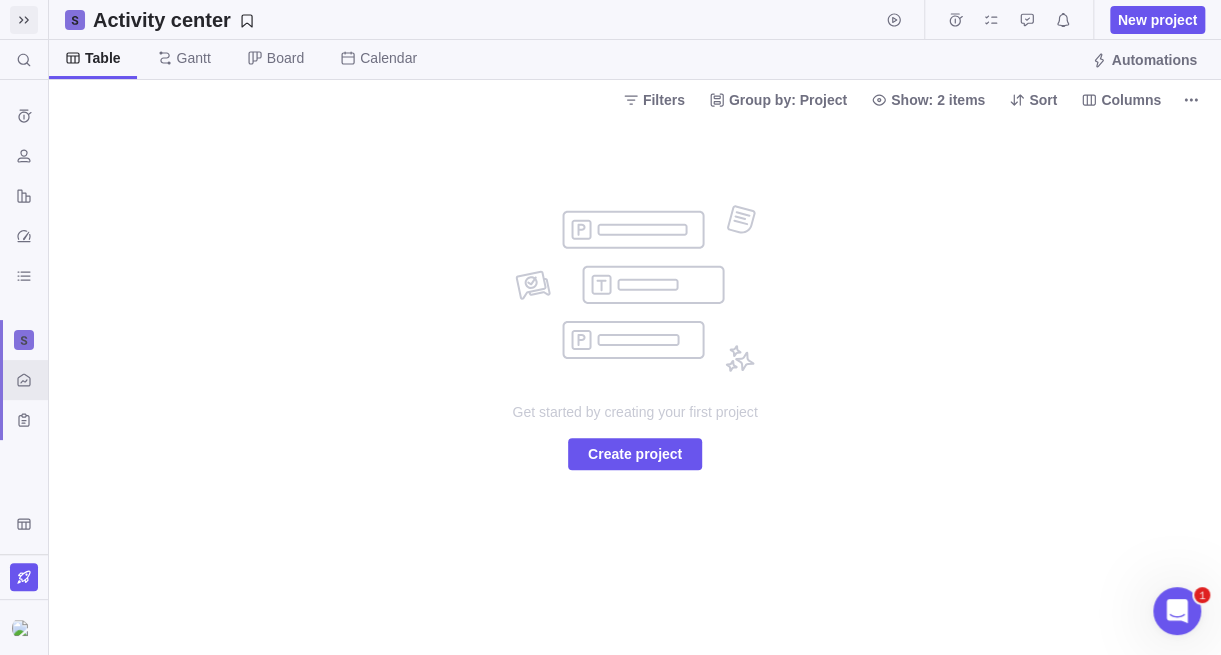 click 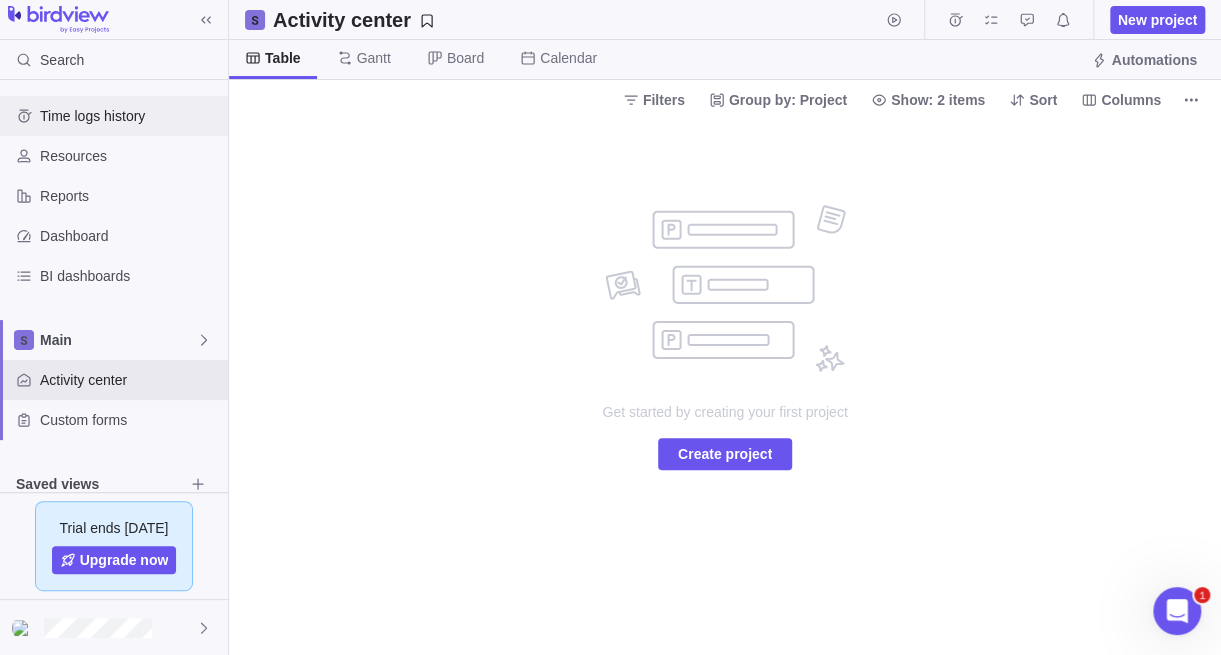 click on "Time logs history" at bounding box center (130, 116) 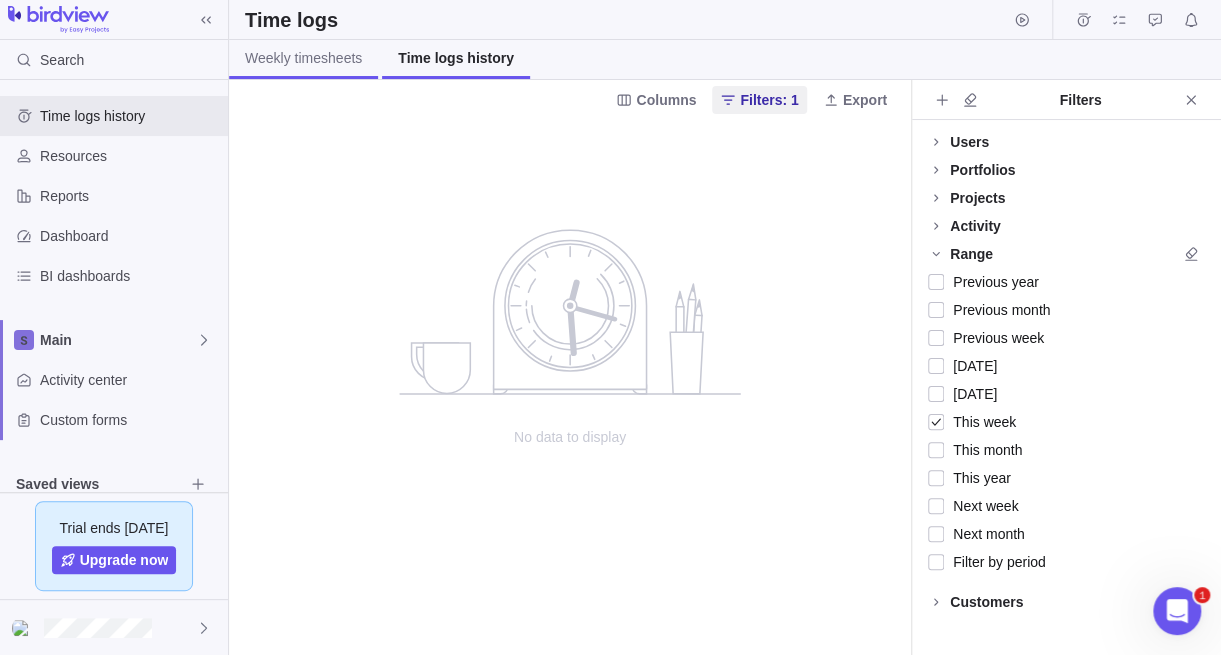 click on "Weekly timesheets" at bounding box center [303, 59] 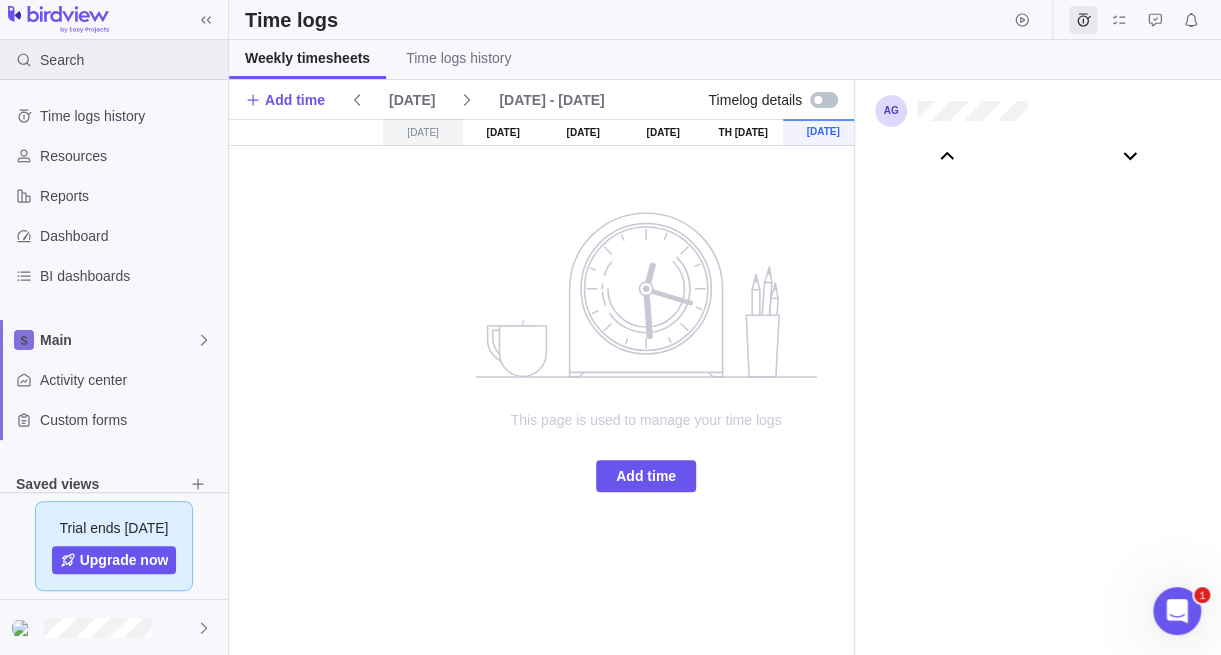 scroll, scrollTop: 111046, scrollLeft: 0, axis: vertical 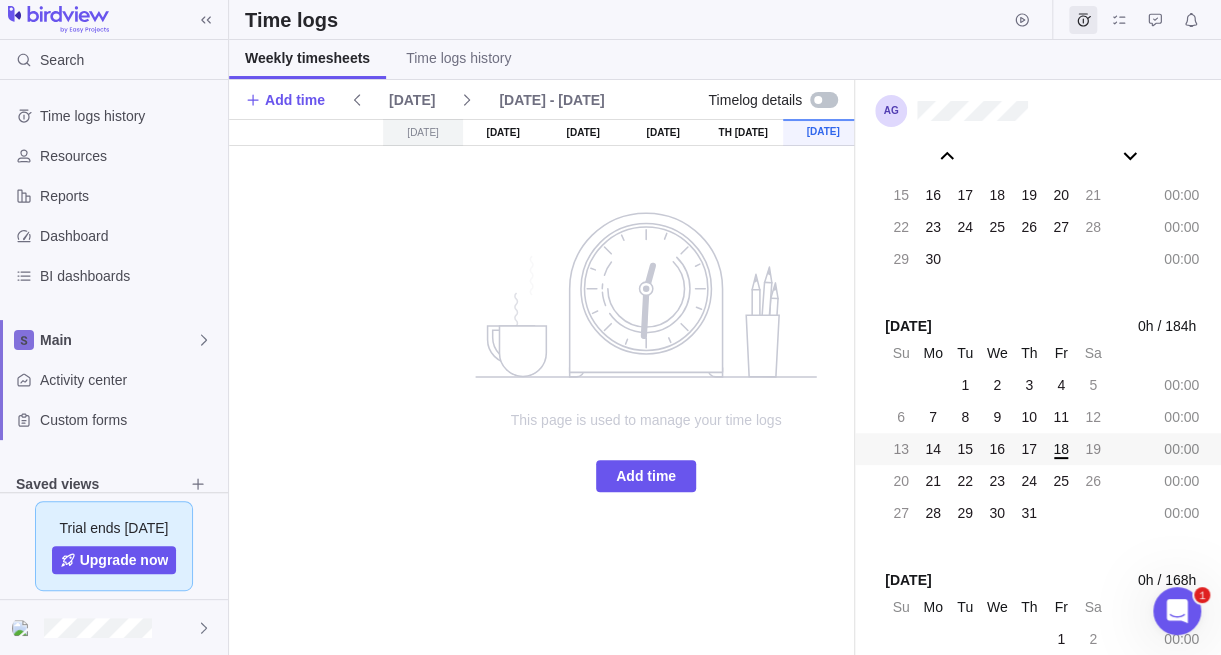 click 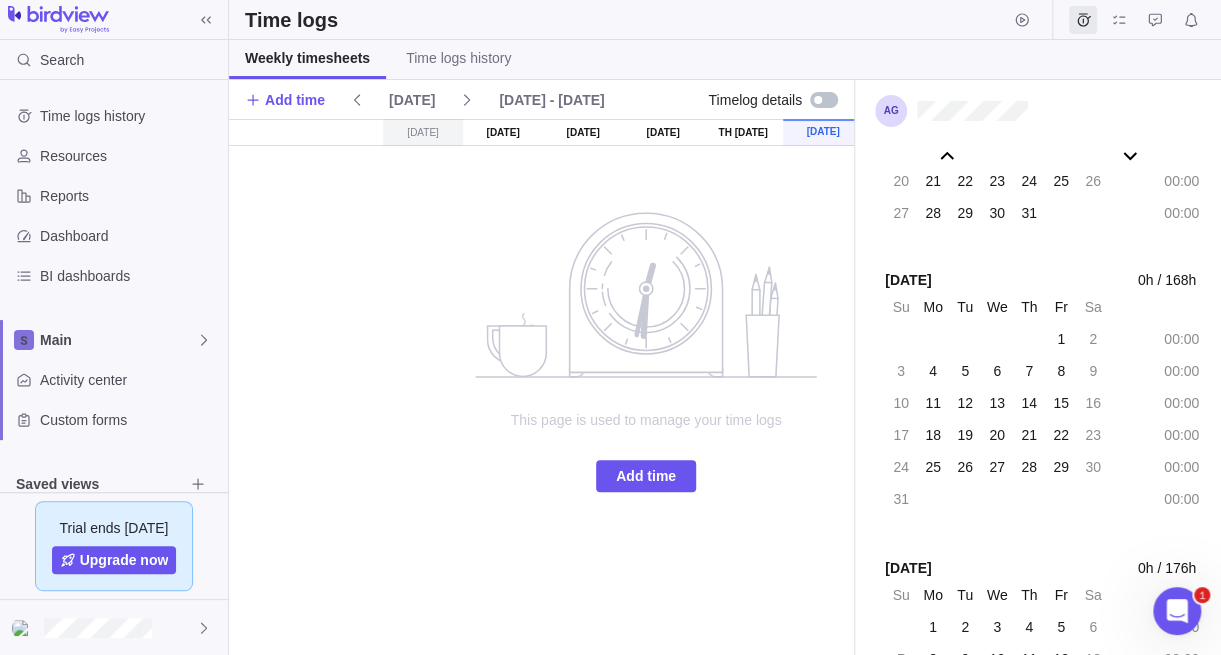 scroll, scrollTop: 111746, scrollLeft: 0, axis: vertical 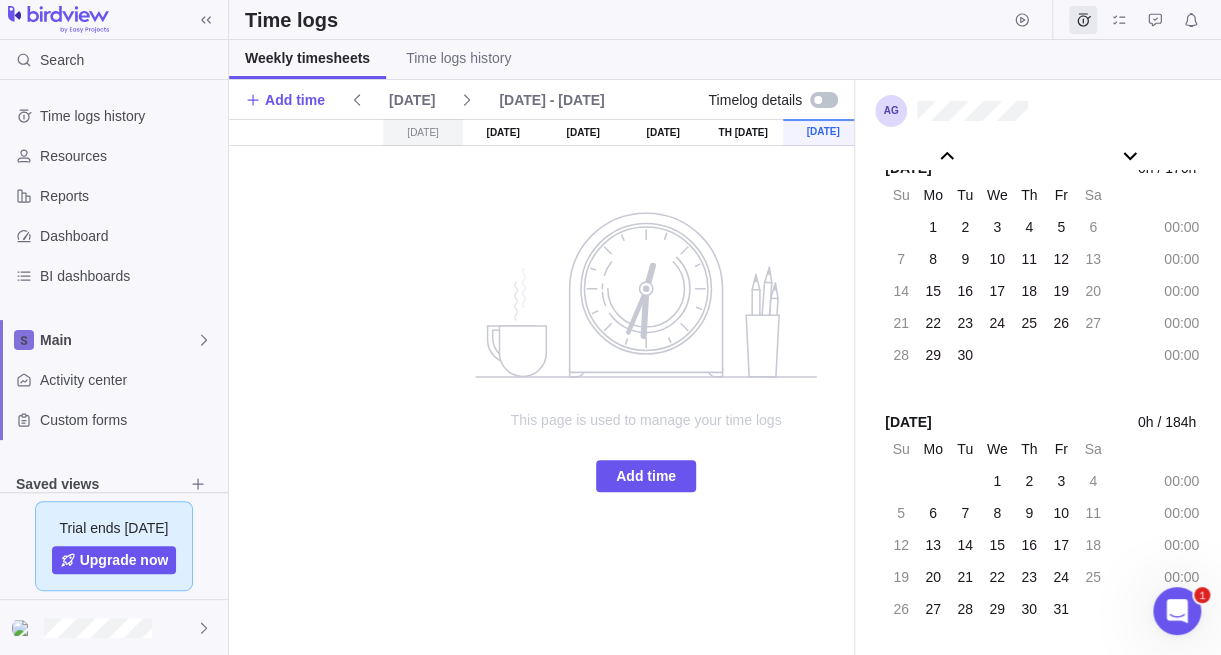 click 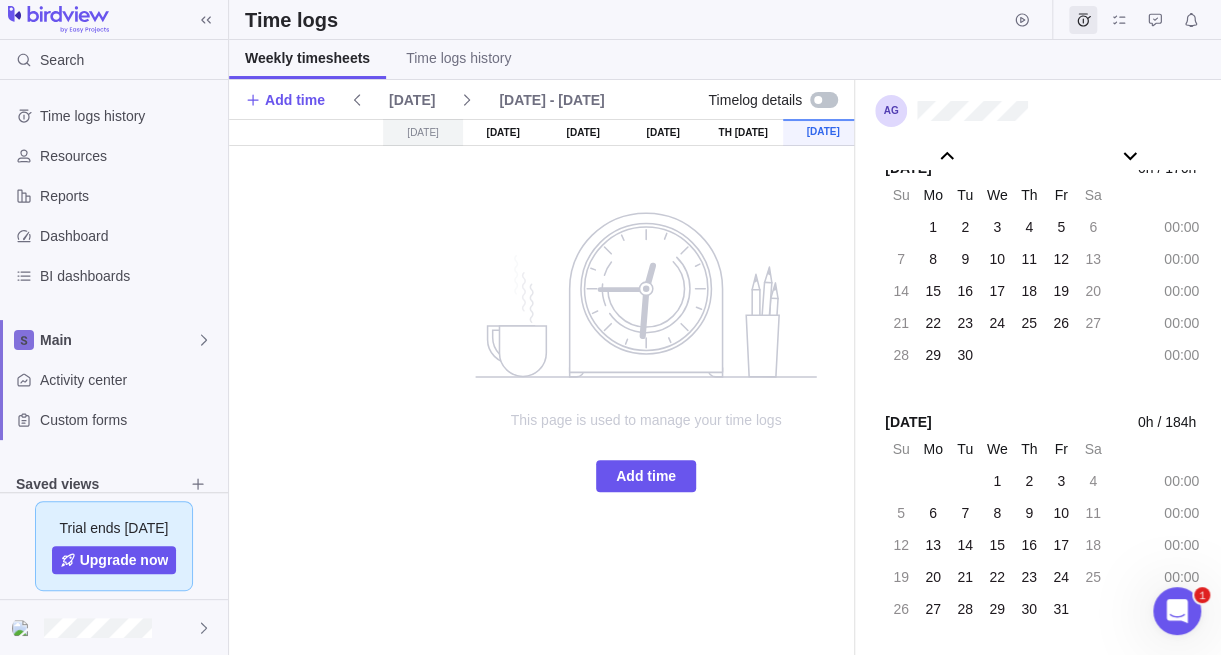 click on "This page is used to manage your time logs Add time" at bounding box center (646, 400) 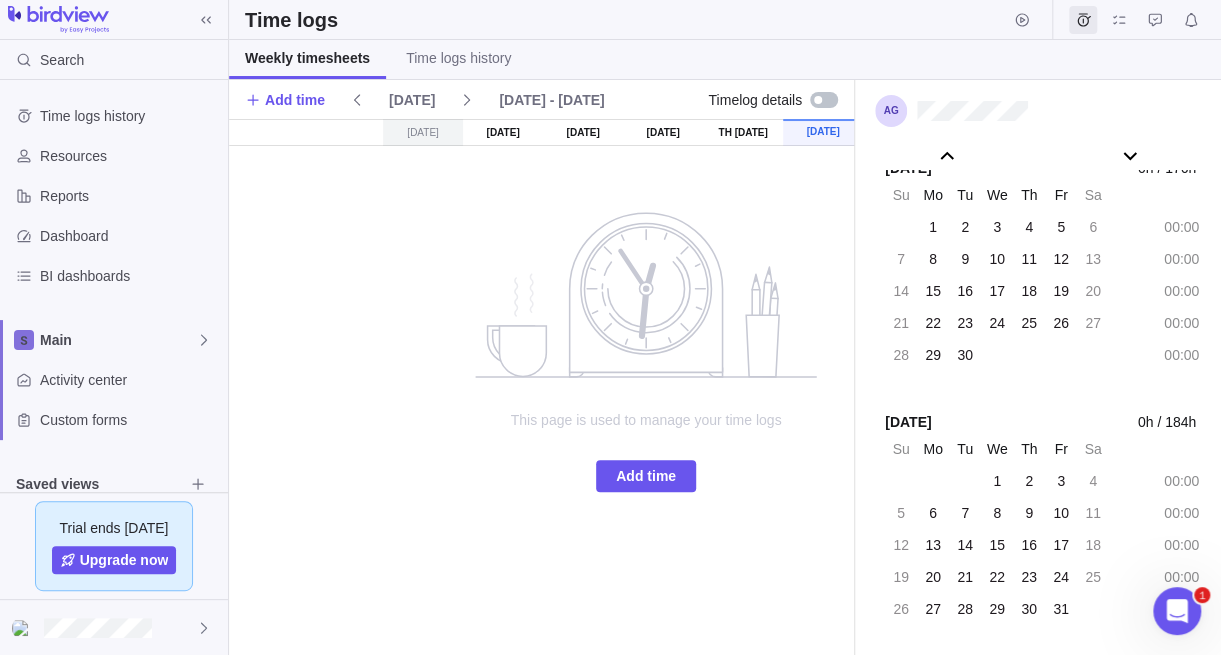 click 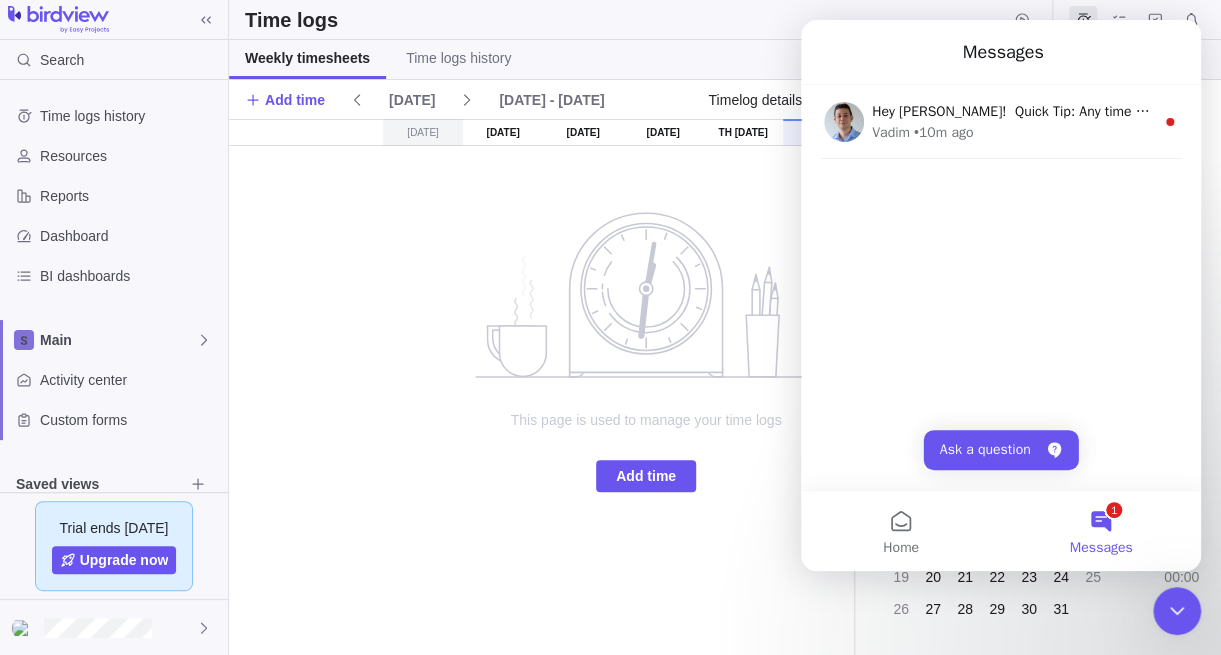 drag, startPoint x: 1171, startPoint y: 603, endPoint x: 2274, endPoint y: 1239, distance: 1273.2262 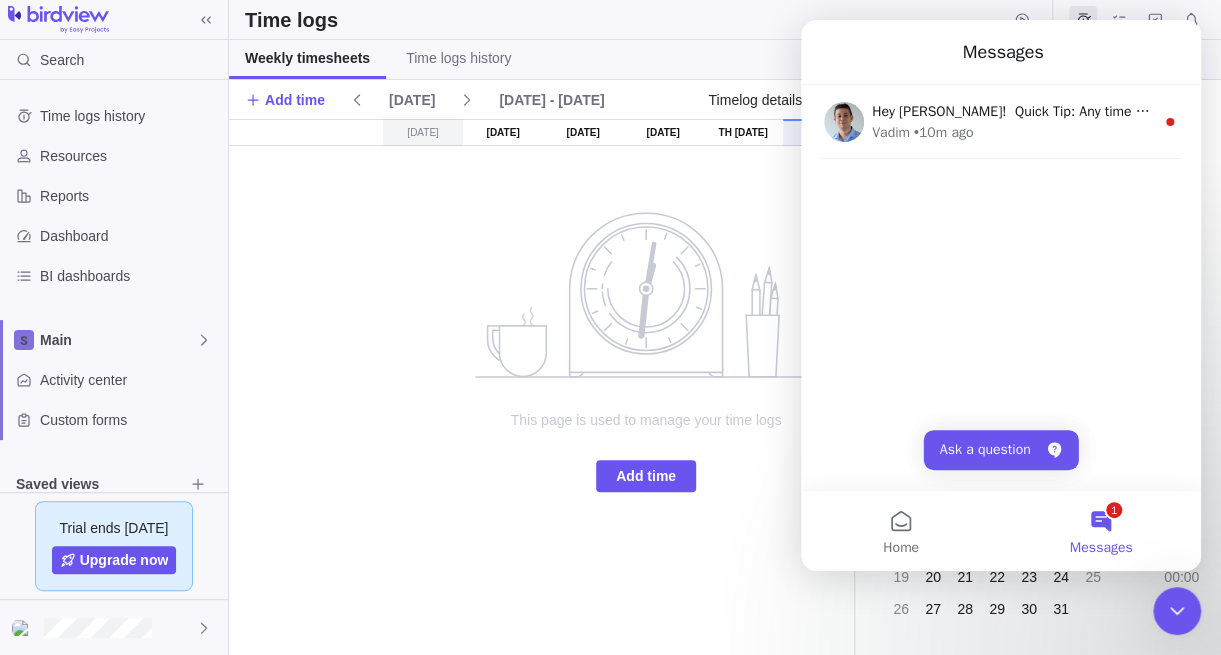 click 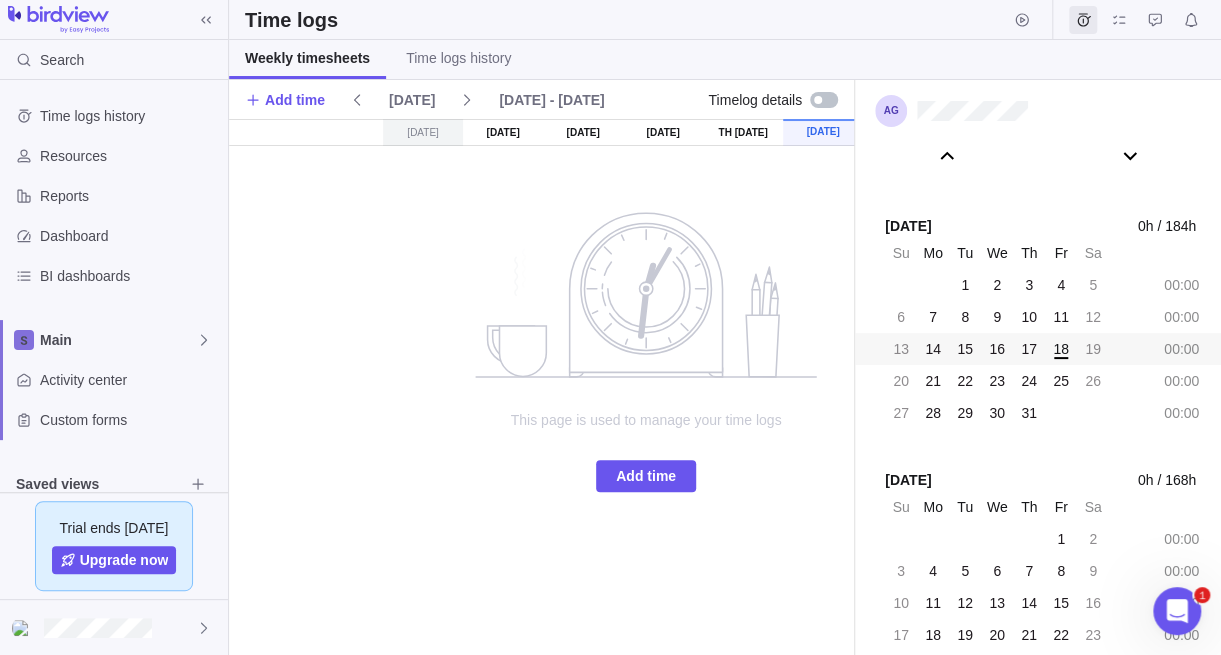 scroll, scrollTop: 110746, scrollLeft: 0, axis: vertical 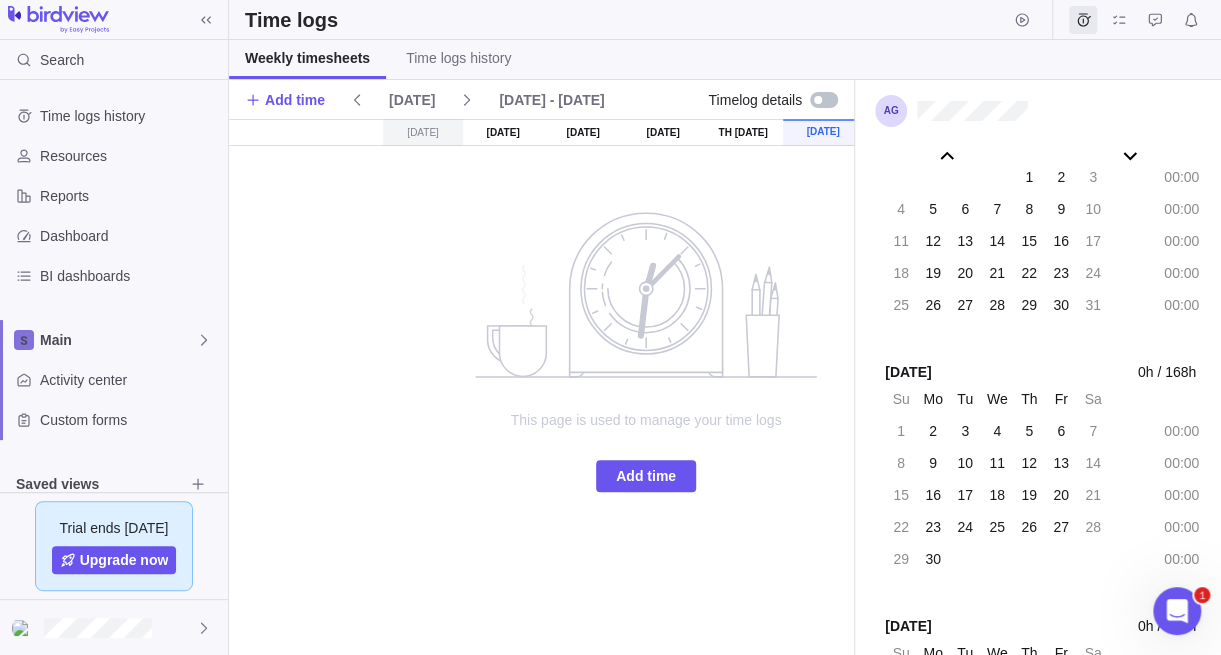 click 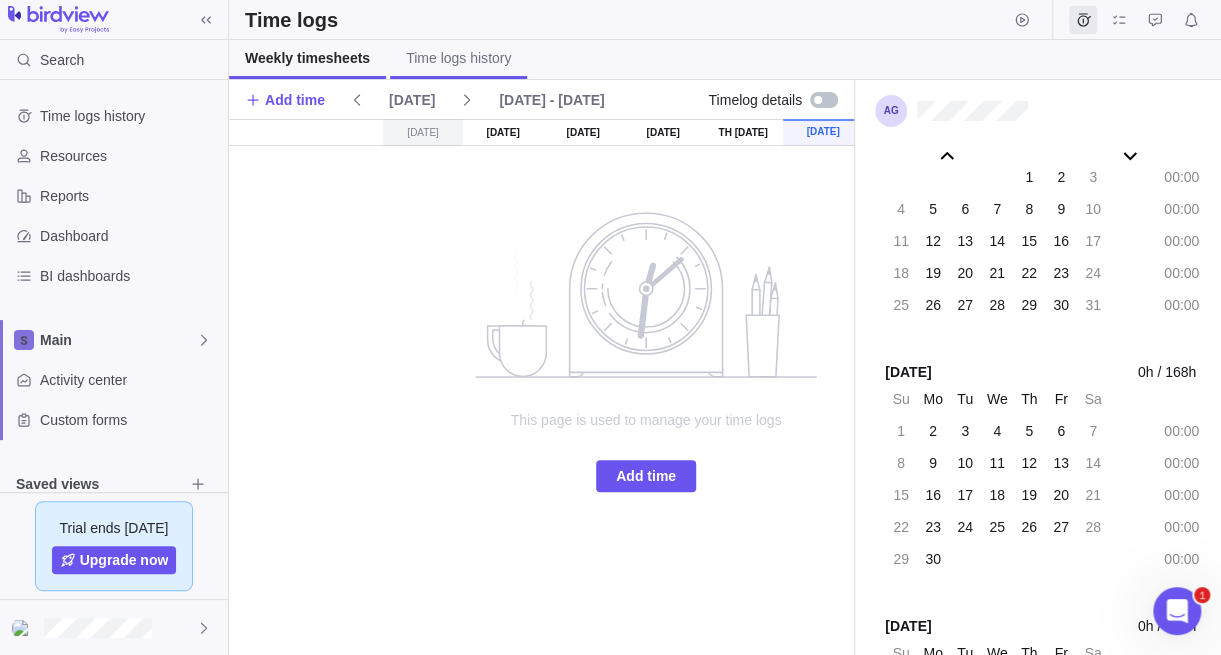 click on "Time logs history" at bounding box center (458, 58) 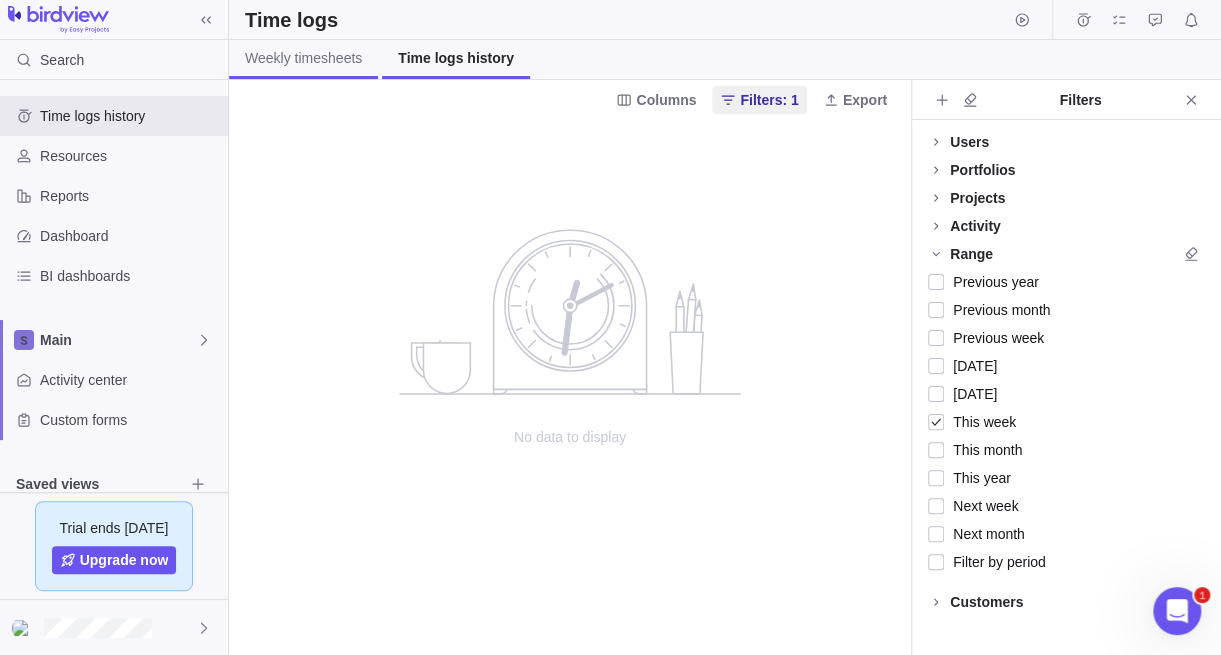click on "Weekly timesheets" at bounding box center [303, 58] 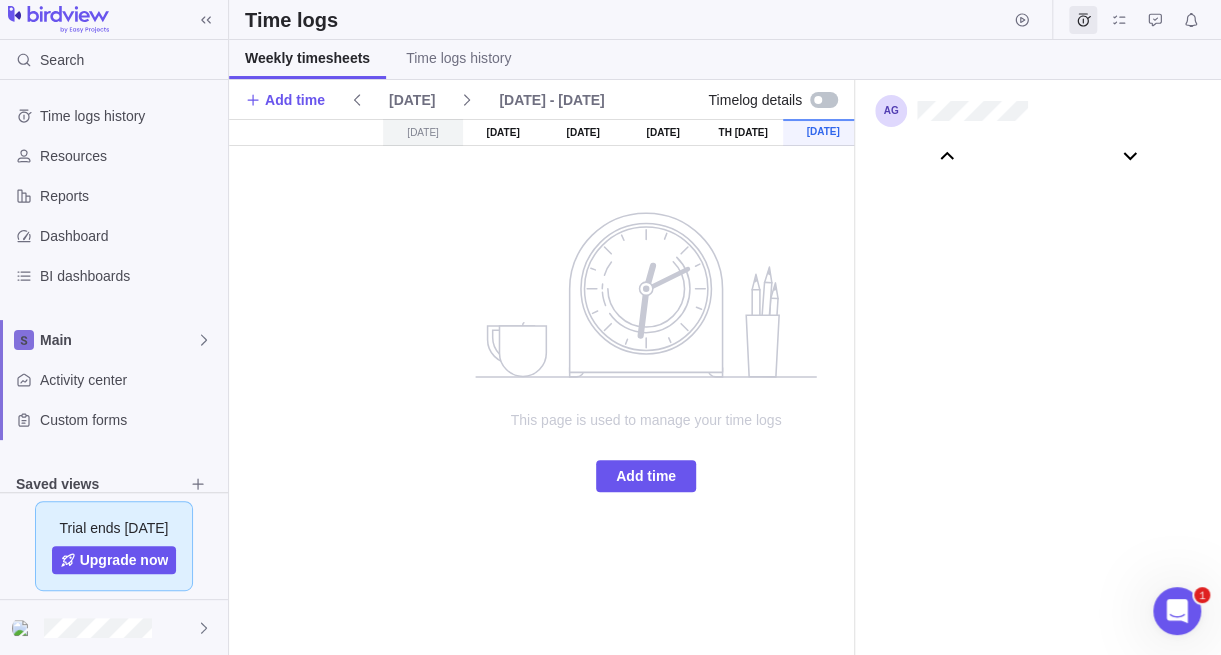 scroll, scrollTop: 111046, scrollLeft: 0, axis: vertical 